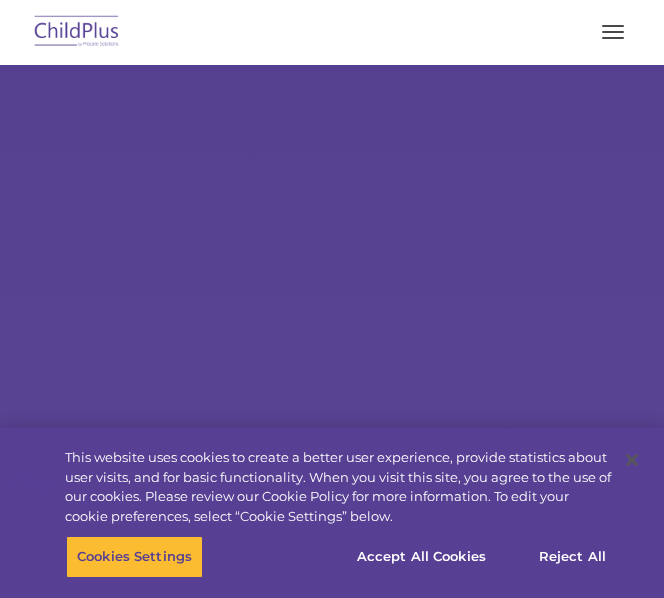 scroll, scrollTop: 0, scrollLeft: 0, axis: both 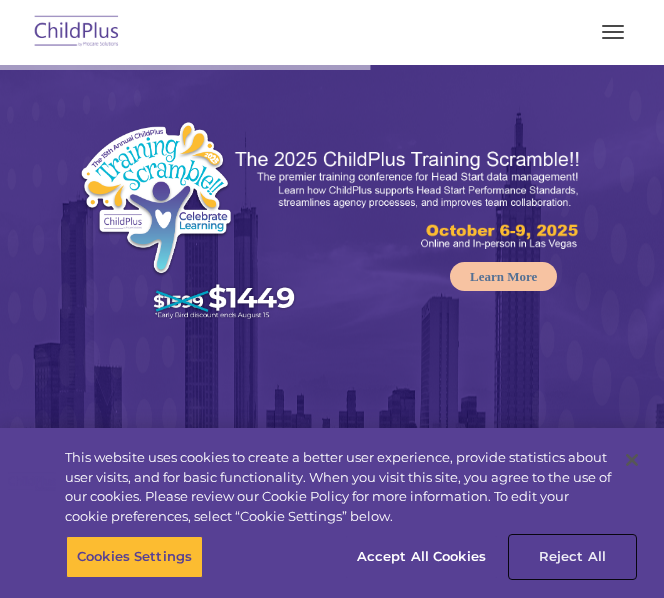 click on "Reject All" at bounding box center (572, 557) 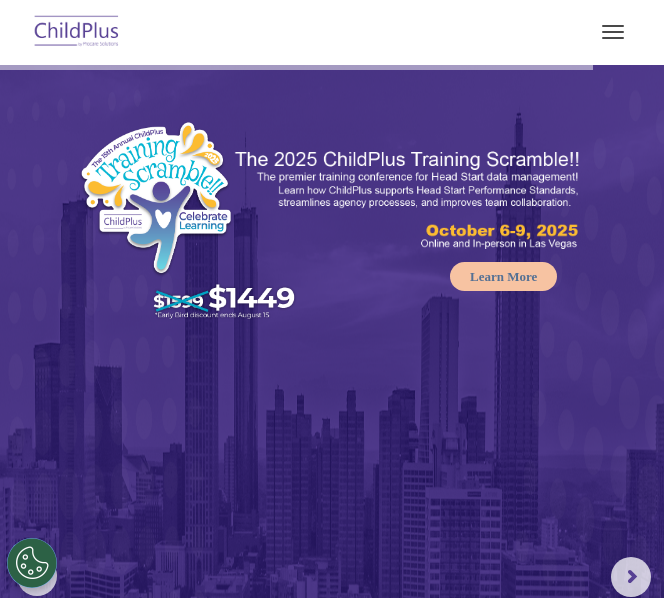 click at bounding box center [613, 32] 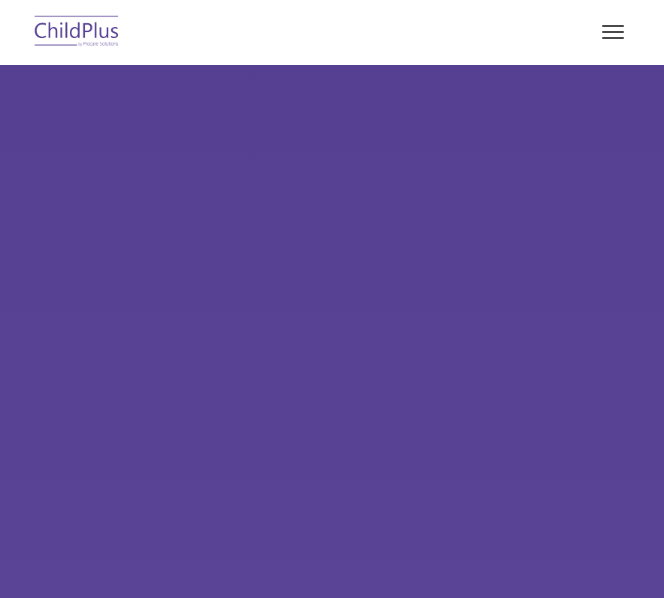 scroll, scrollTop: 0, scrollLeft: 0, axis: both 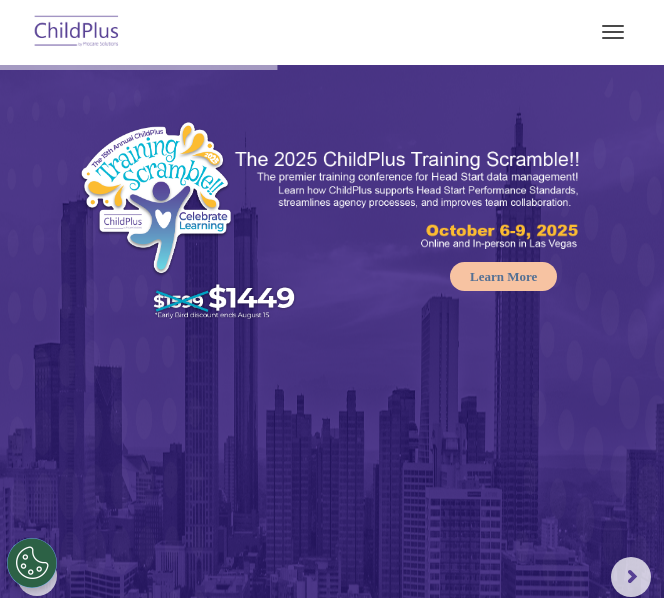 click at bounding box center [613, 32] 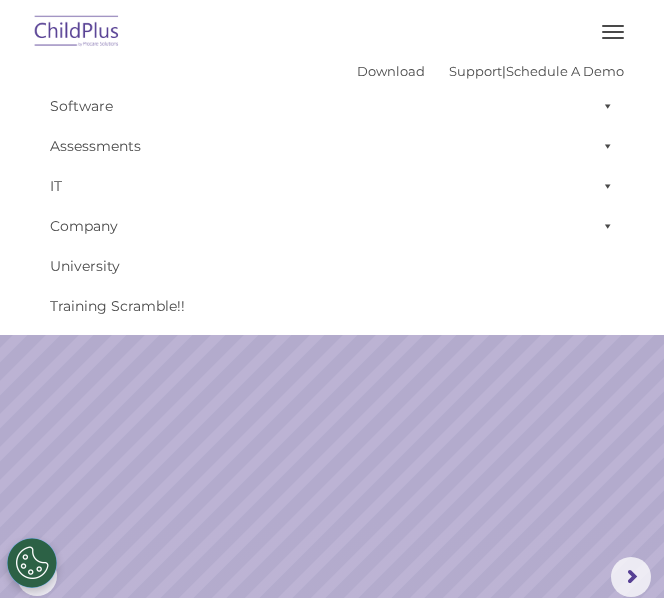 click on "Request a Demo
The Future
of ChildPlus
is Here!
Boost your
productivity and
streamline your
success in
ChildPlus Online!" at bounding box center [332, 577] 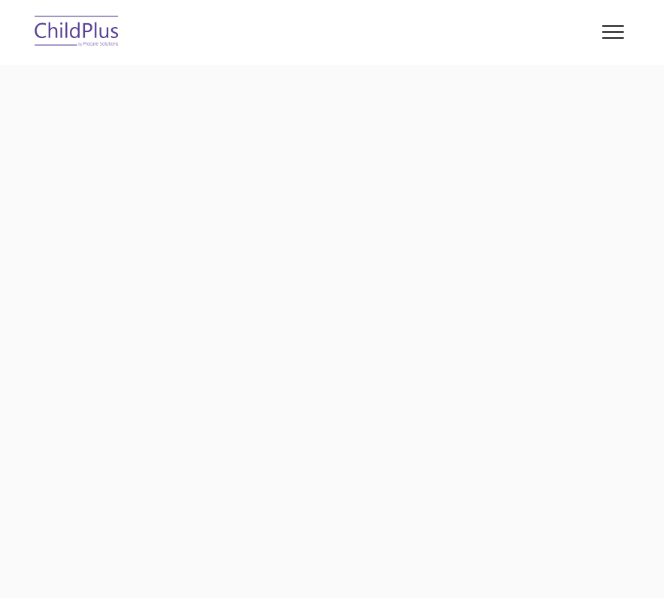 scroll, scrollTop: 0, scrollLeft: 0, axis: both 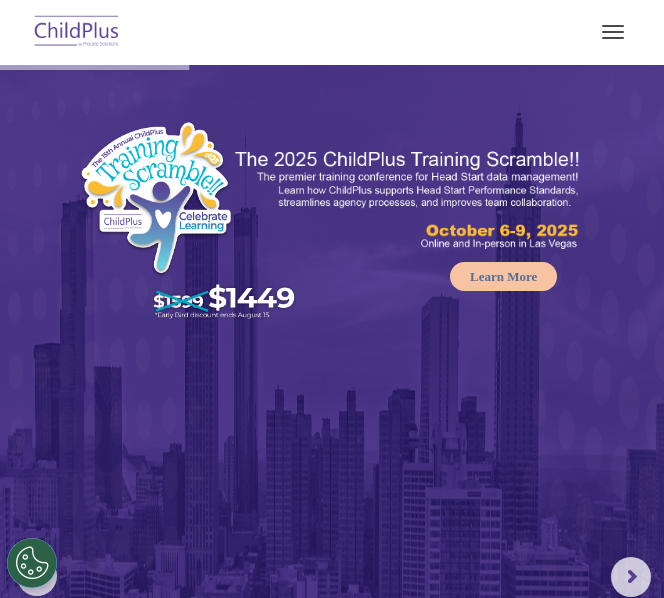 click at bounding box center [613, 32] 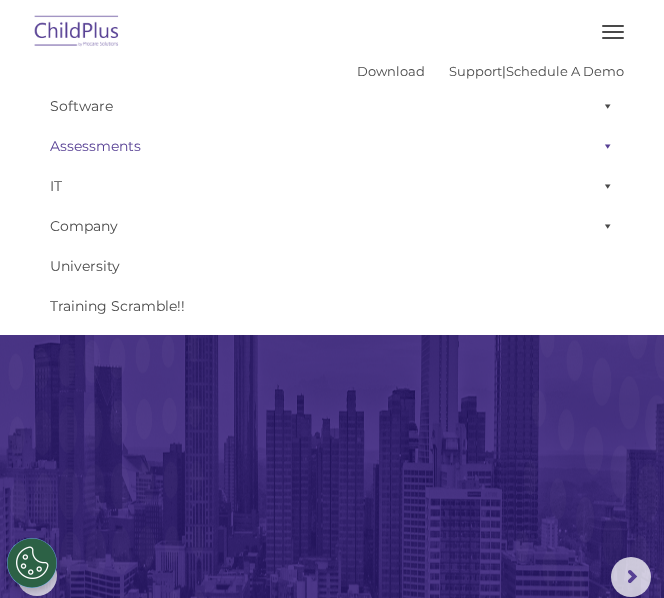 click on "Assessments" at bounding box center [332, 146] 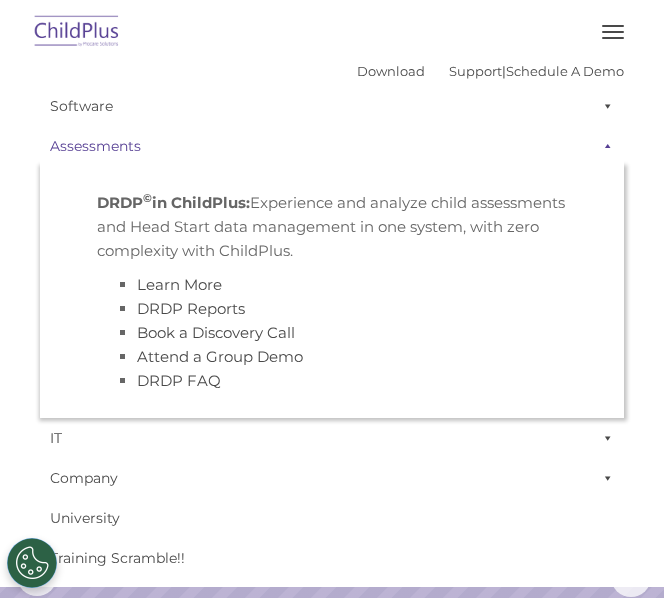 click on "Assessments" at bounding box center [332, 146] 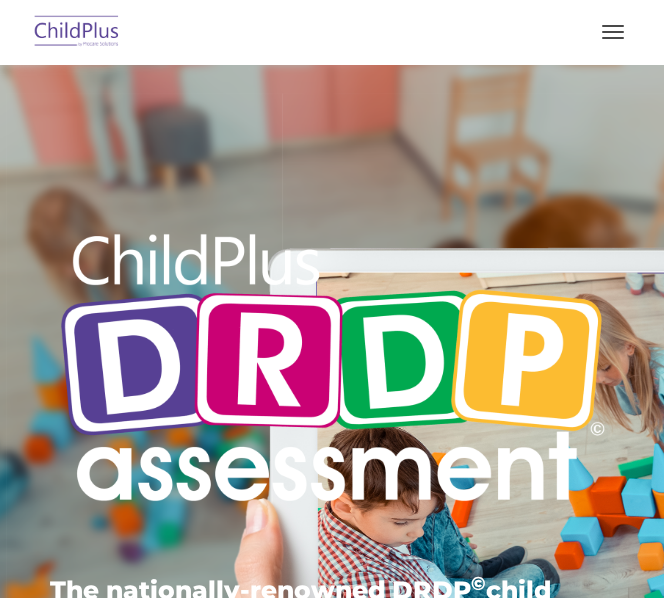 scroll, scrollTop: 0, scrollLeft: 0, axis: both 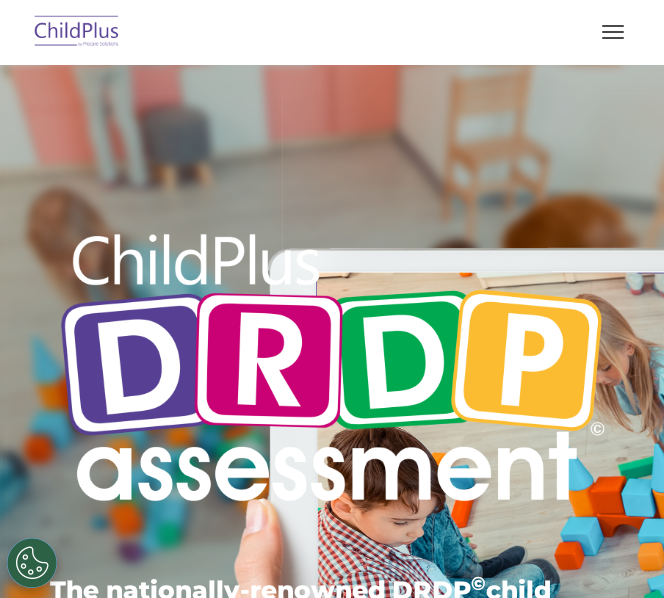 click at bounding box center (77, 32) 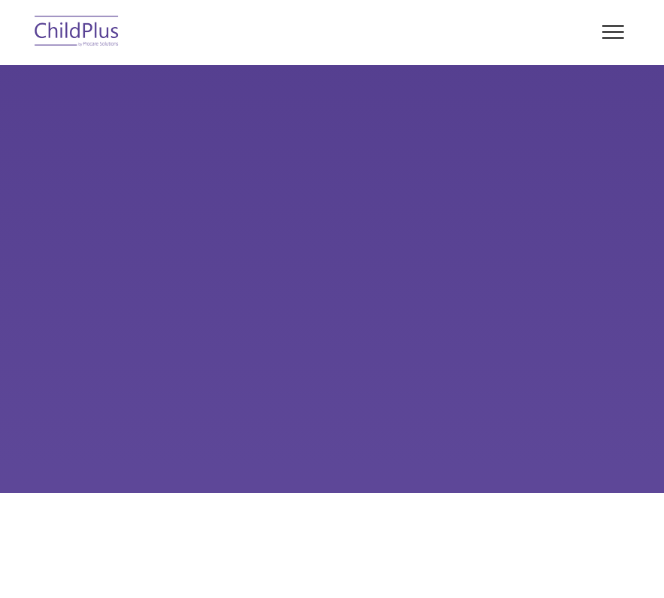 scroll, scrollTop: 0, scrollLeft: 0, axis: both 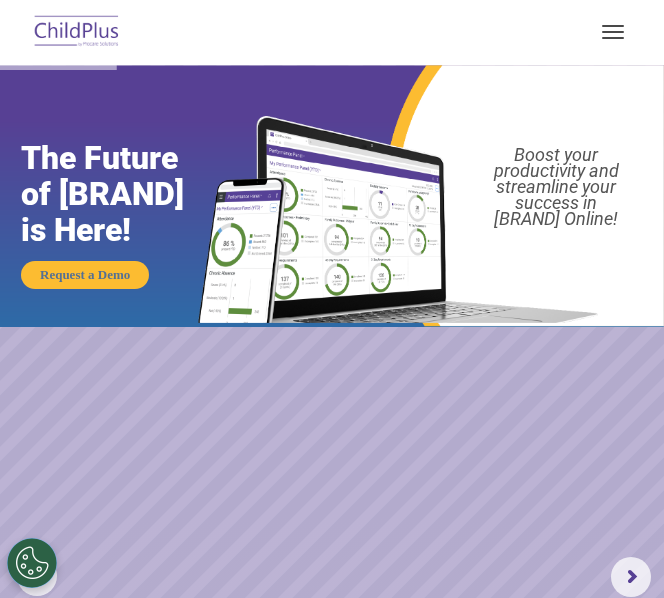 click at bounding box center [613, 32] 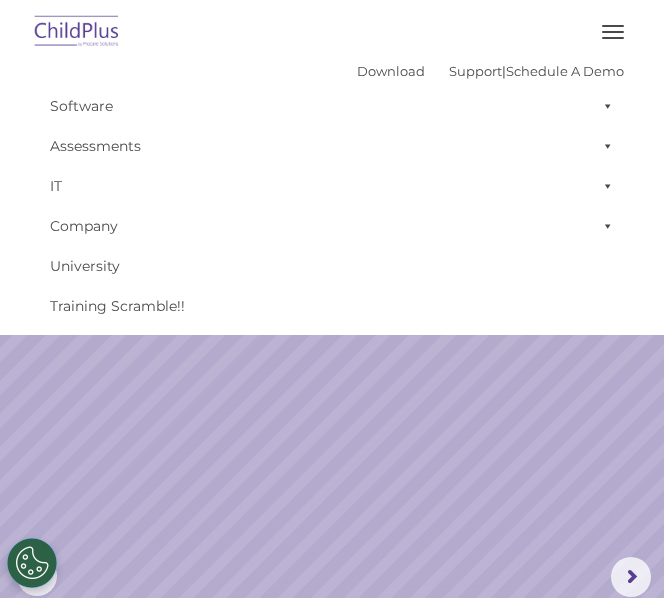 click at bounding box center [77, 32] 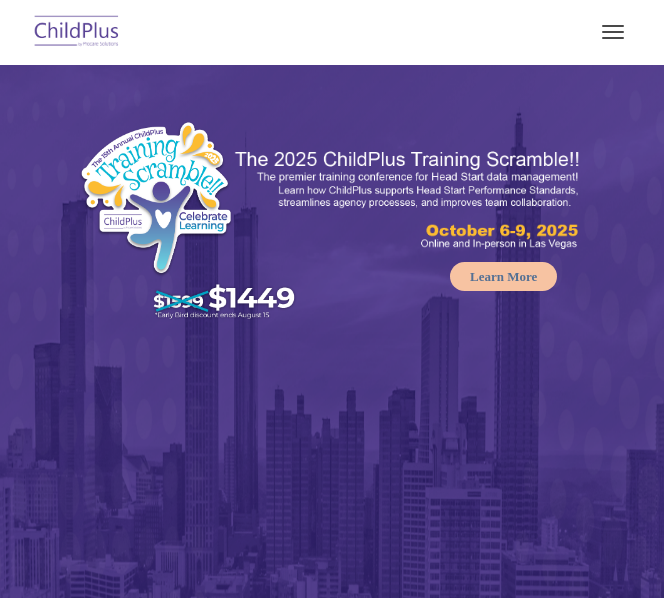 scroll, scrollTop: 0, scrollLeft: 0, axis: both 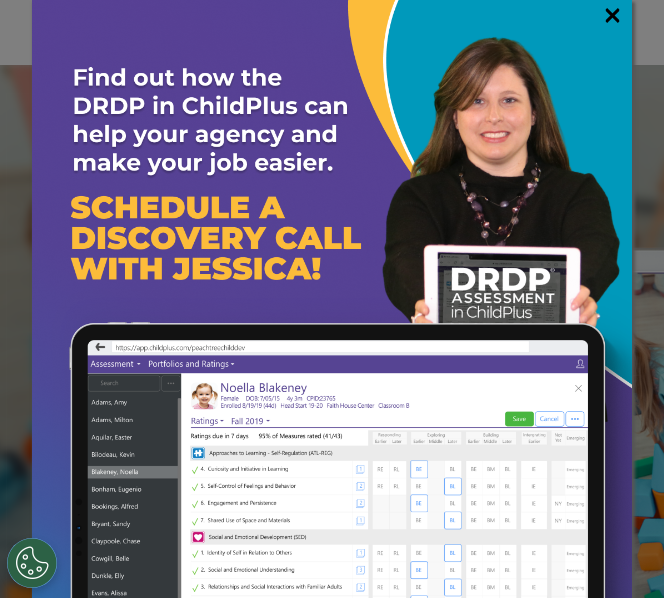 click on "×" at bounding box center (612, 15) 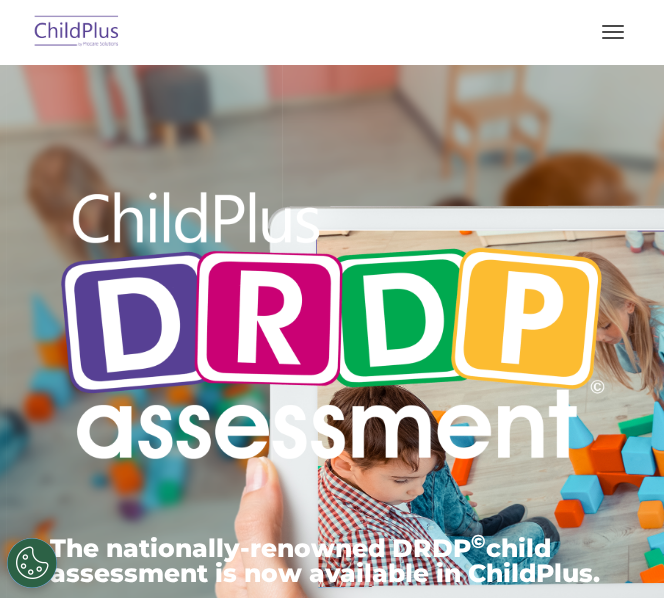 scroll, scrollTop: 0, scrollLeft: 0, axis: both 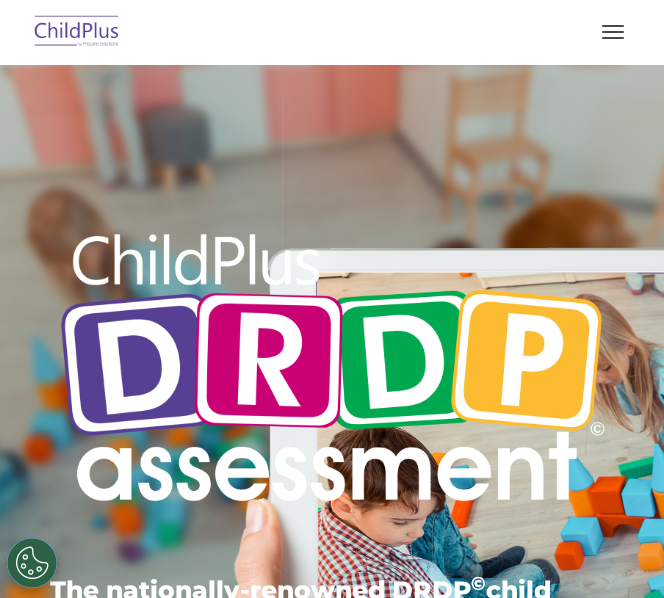click at bounding box center [77, 32] 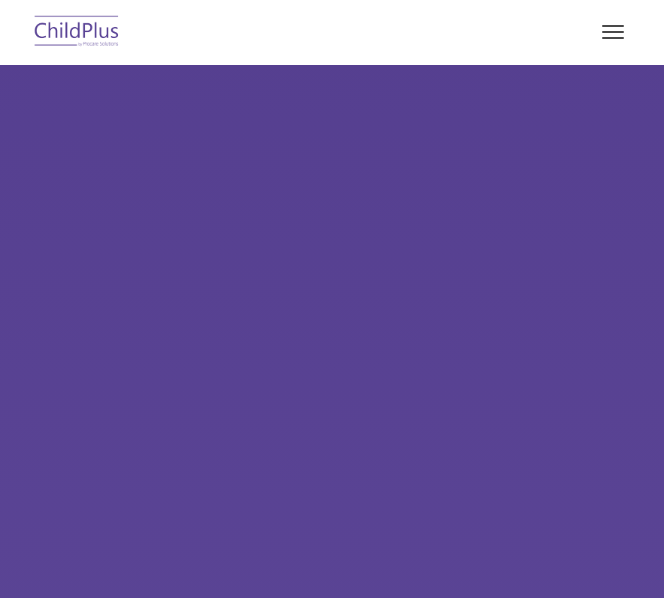 scroll, scrollTop: 0, scrollLeft: 0, axis: both 